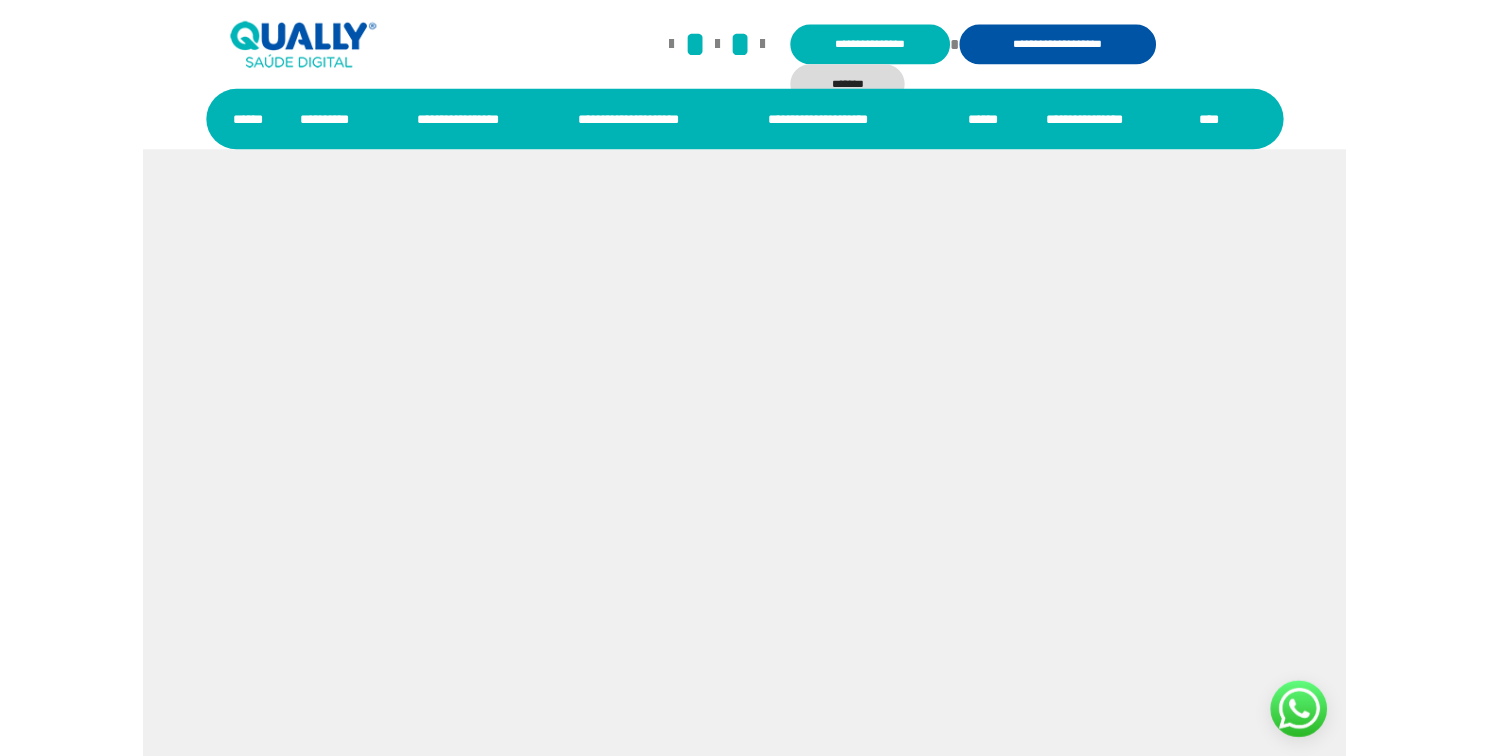 scroll, scrollTop: 0, scrollLeft: 0, axis: both 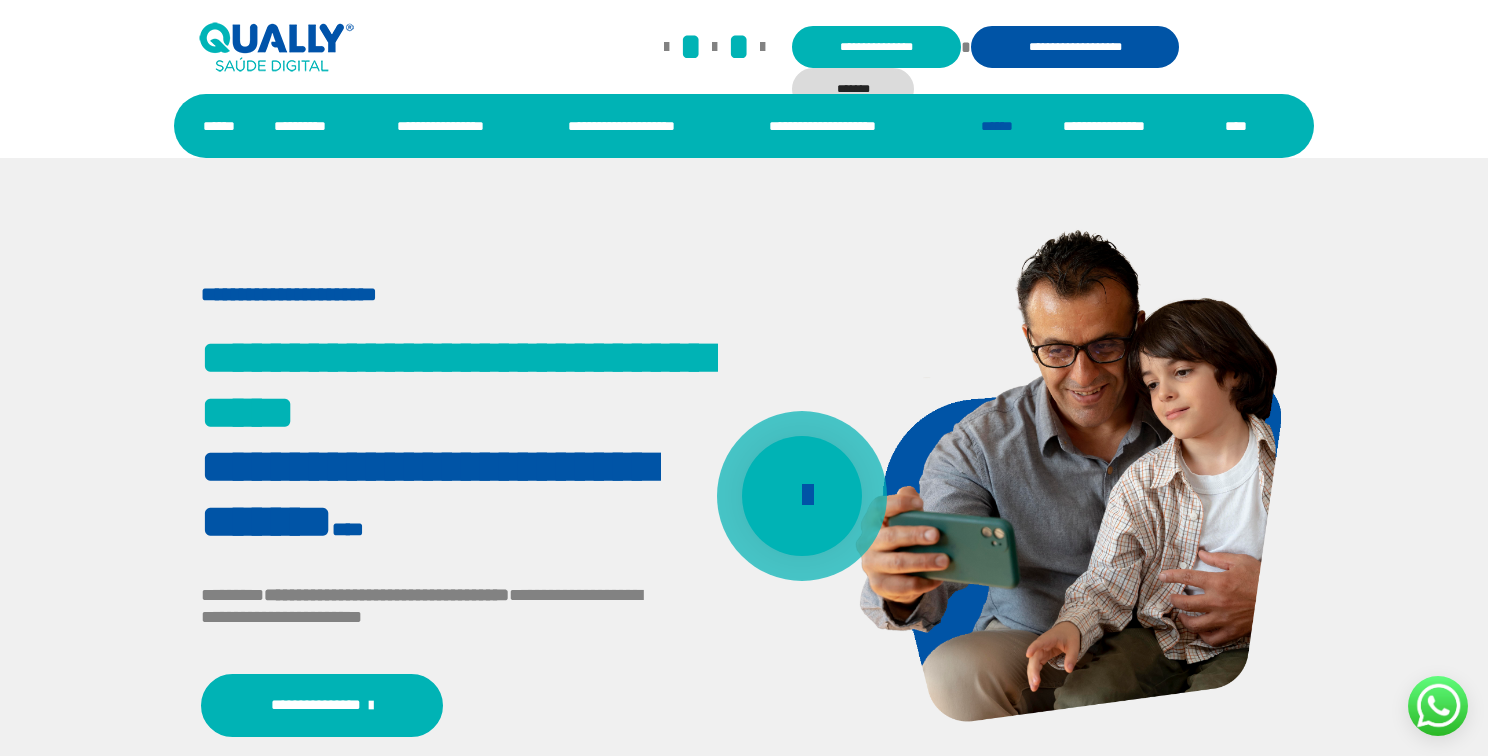 click on "******" at bounding box center (1008, 126) 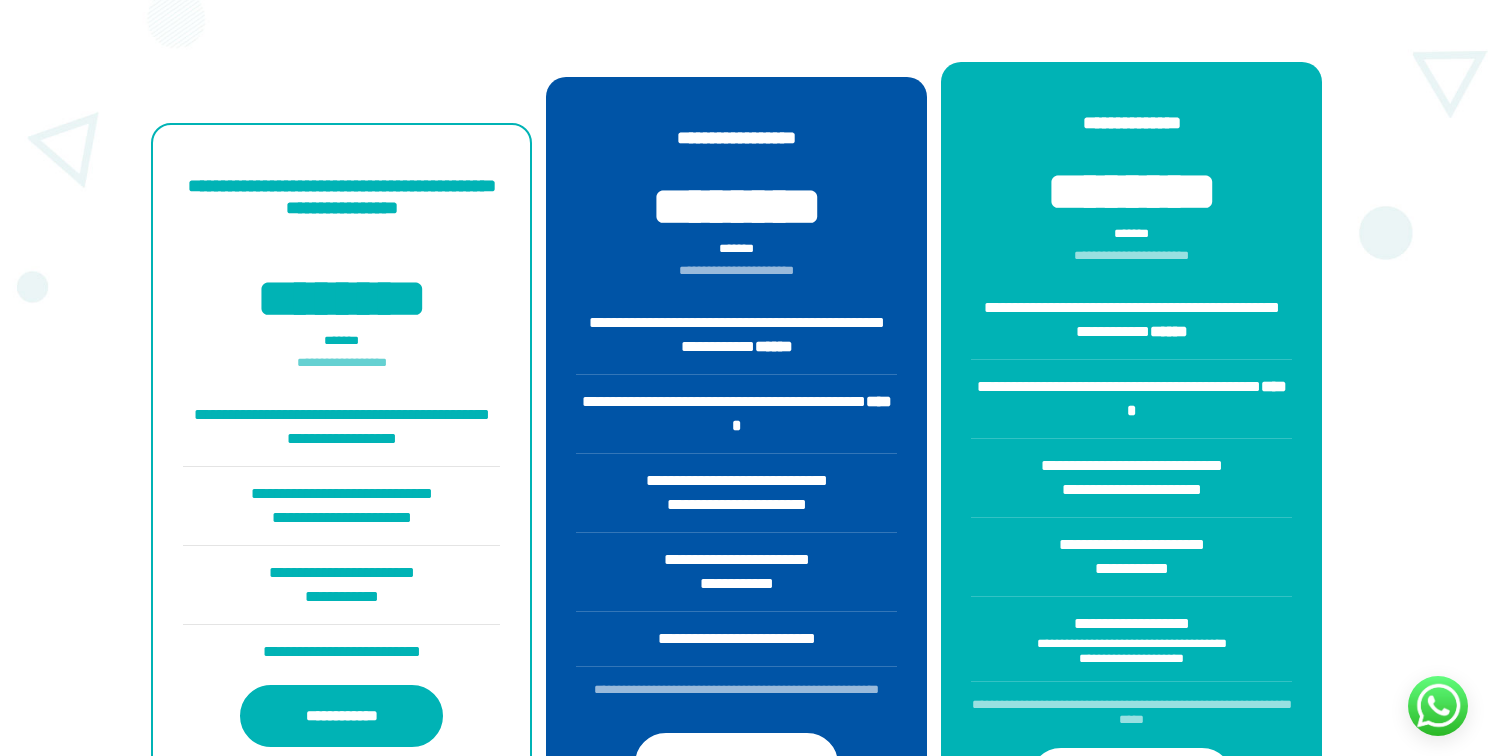 scroll, scrollTop: 340, scrollLeft: 0, axis: vertical 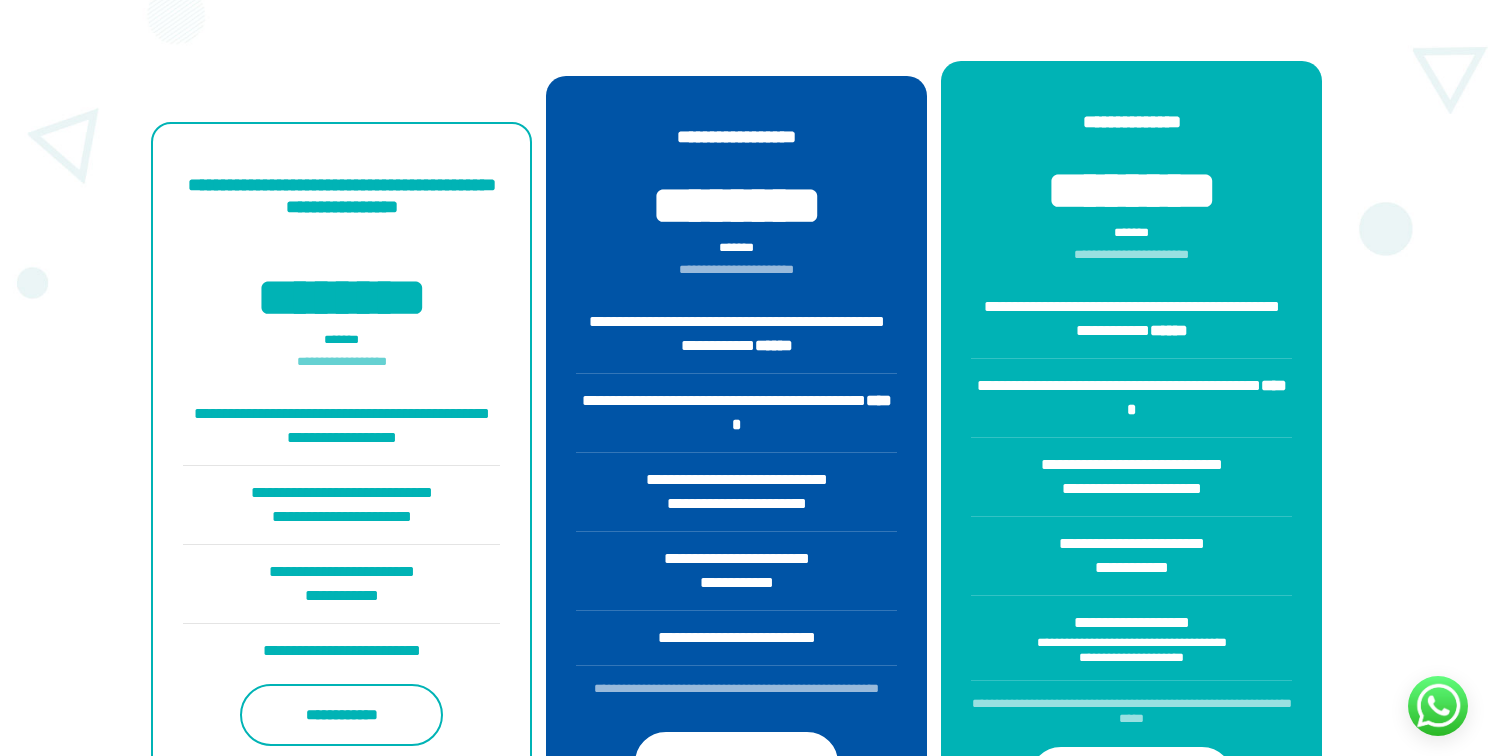 click on "**********" at bounding box center (342, 715) 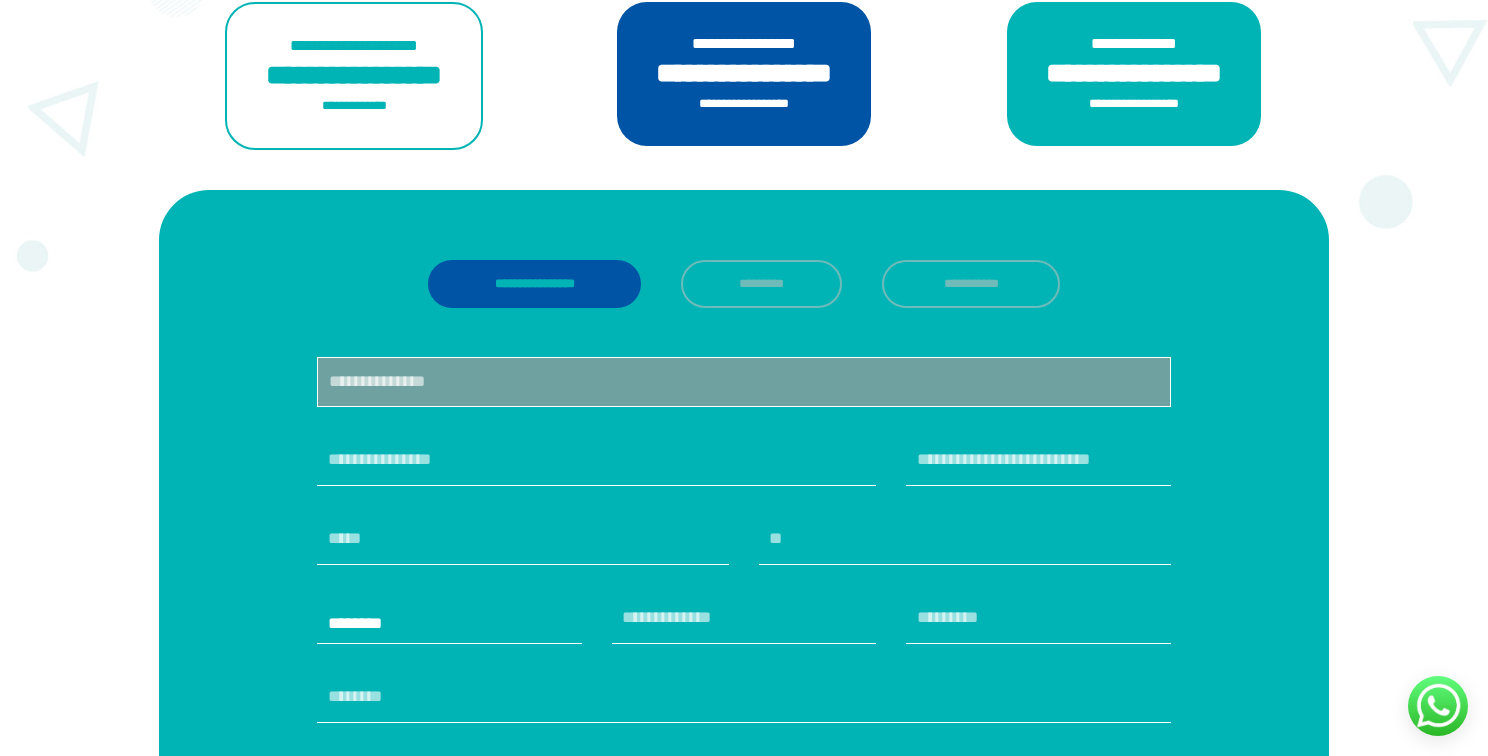 scroll, scrollTop: 394, scrollLeft: 0, axis: vertical 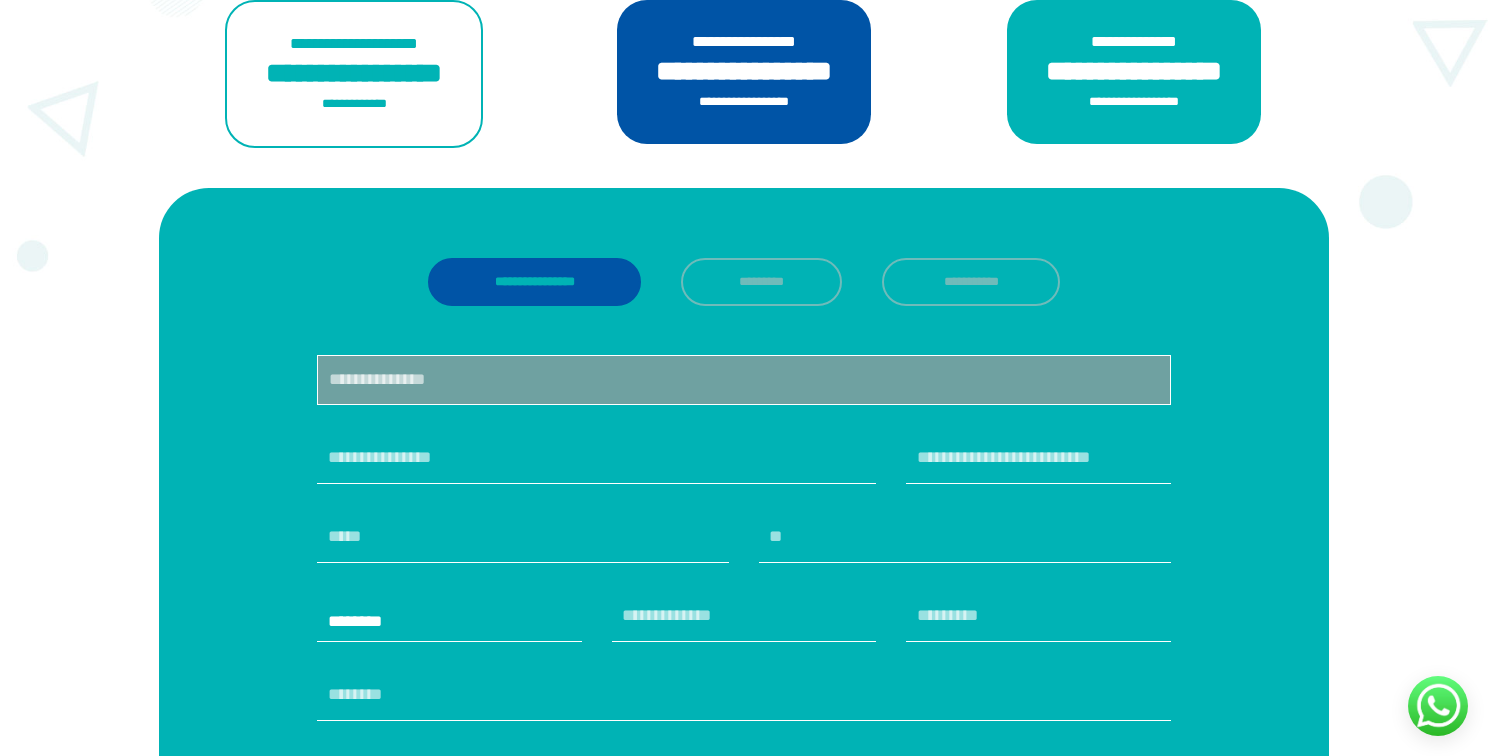 click at bounding box center [596, 459] 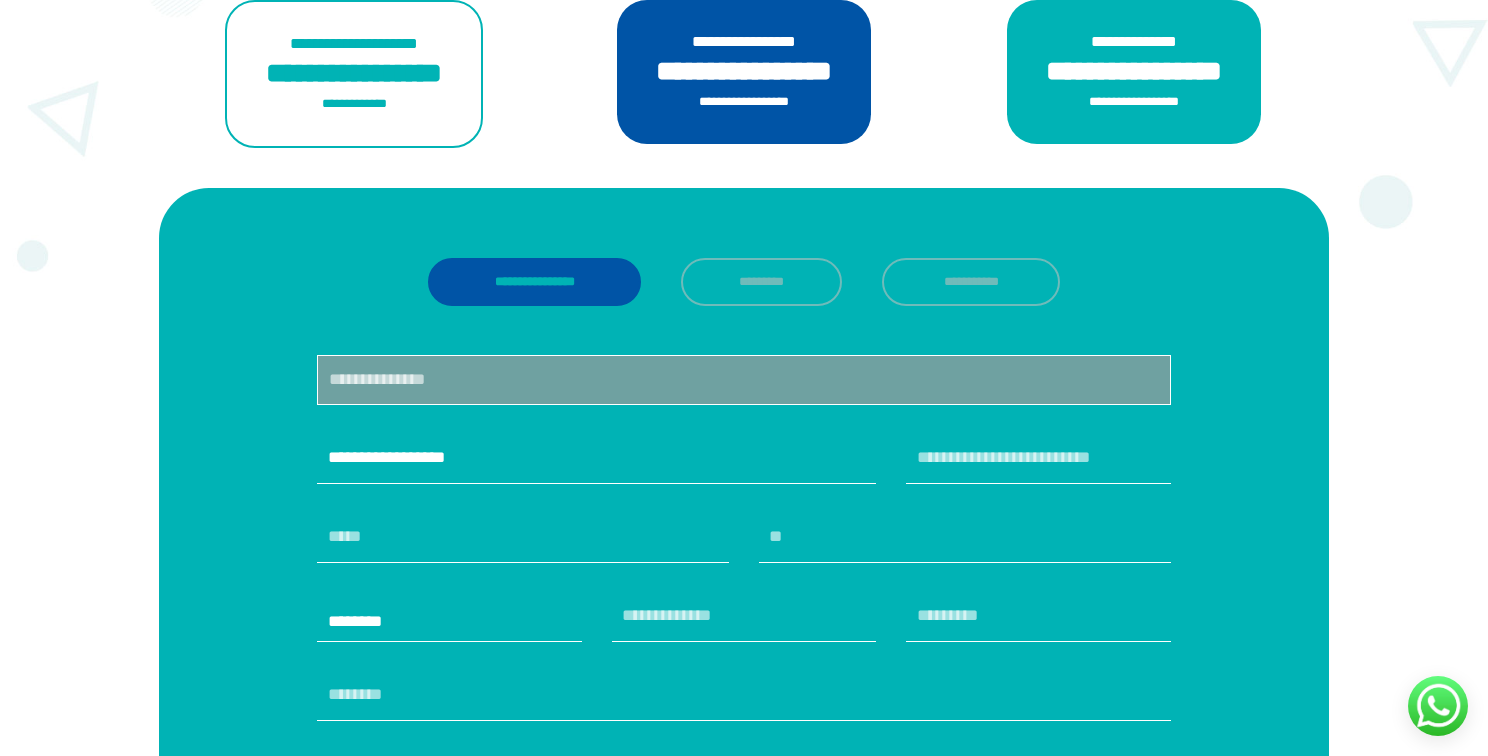 type on "[PHONE]" 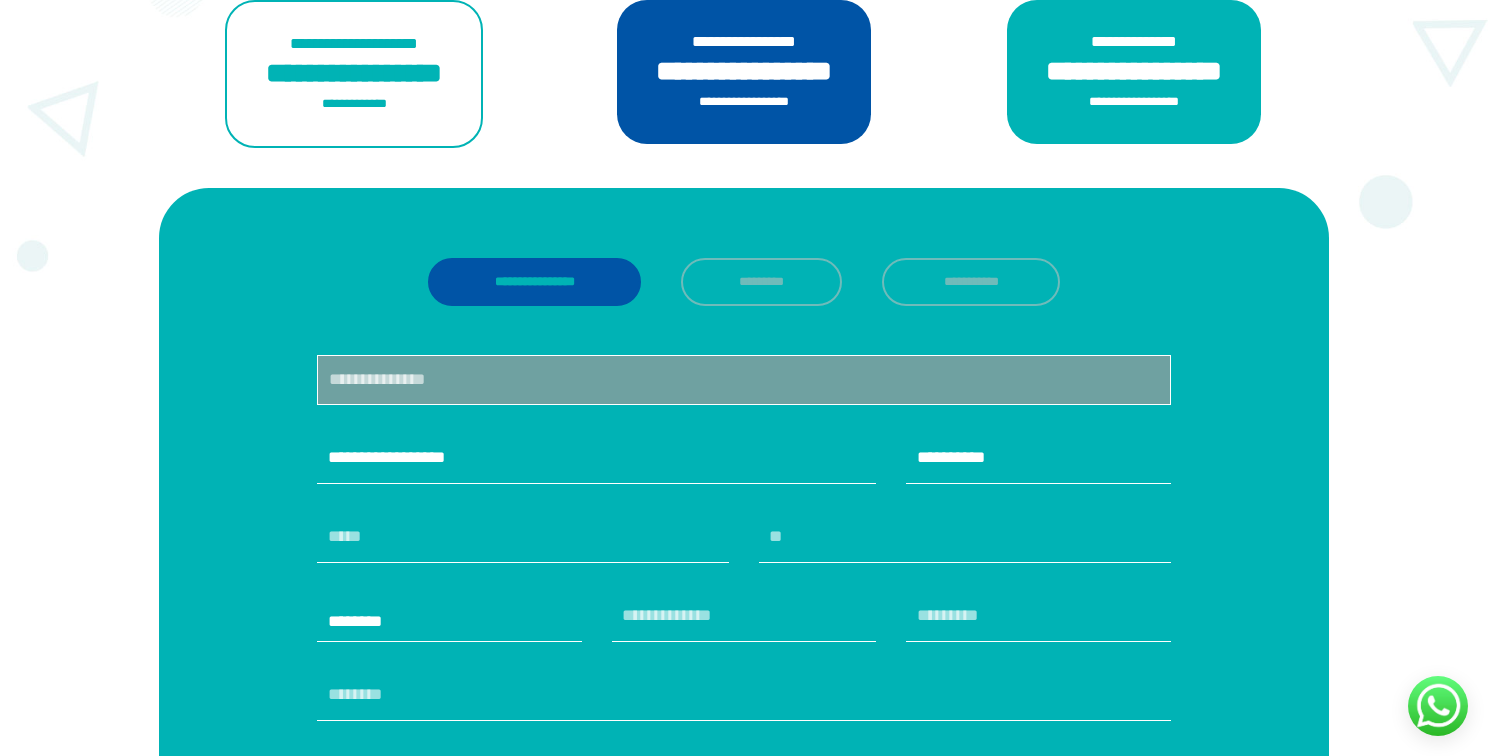 type on "[EMAIL]" 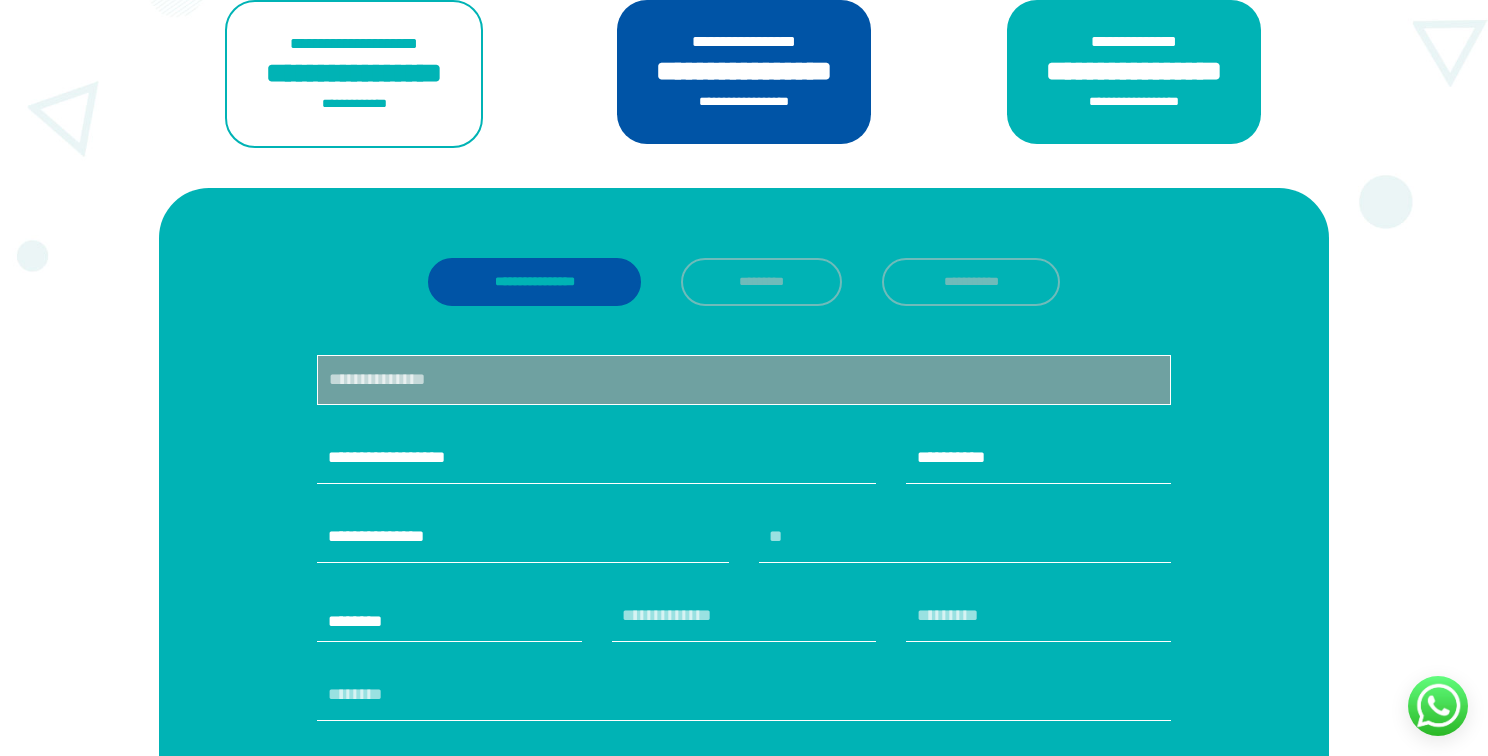 type on "[CREDIT_CARD]" 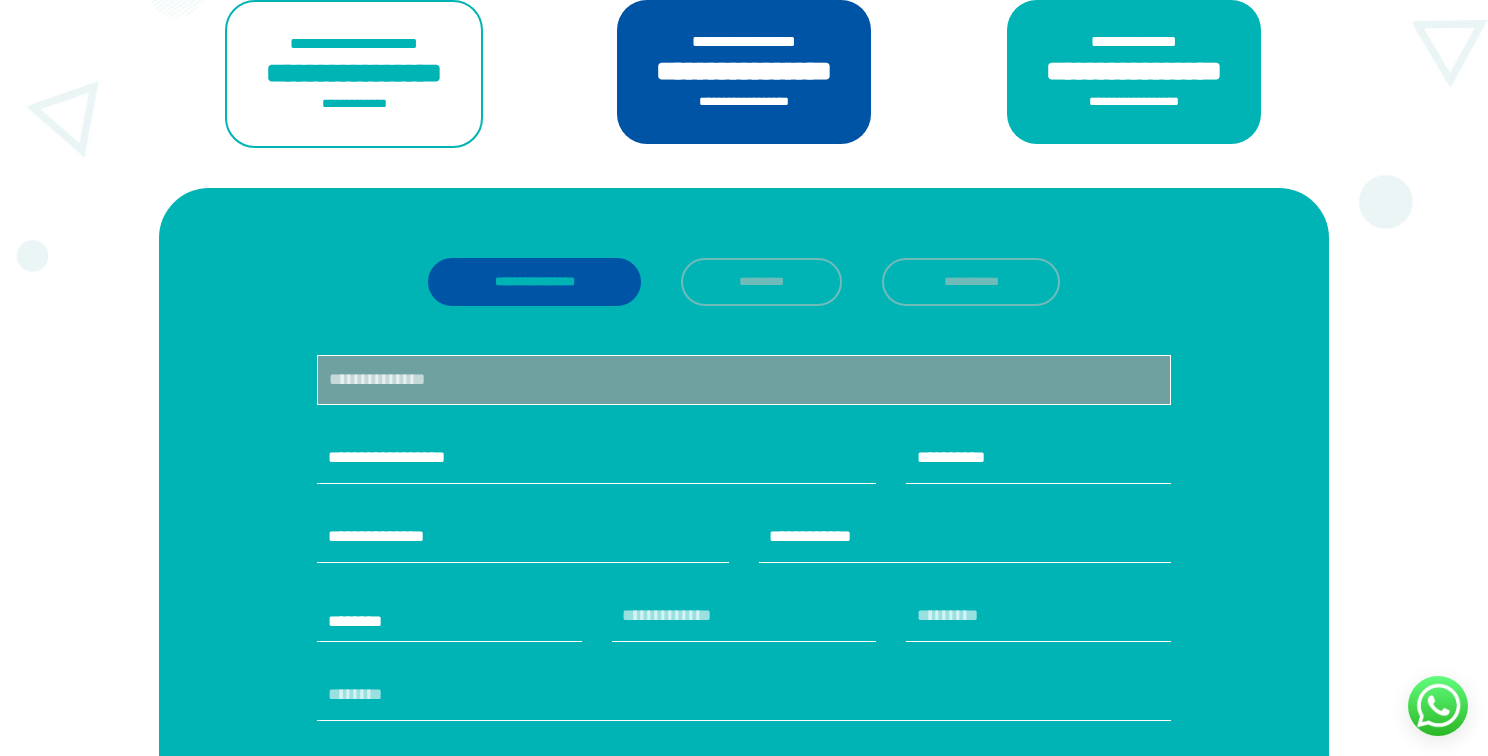 type on "[PASSPORT_NUMBER]" 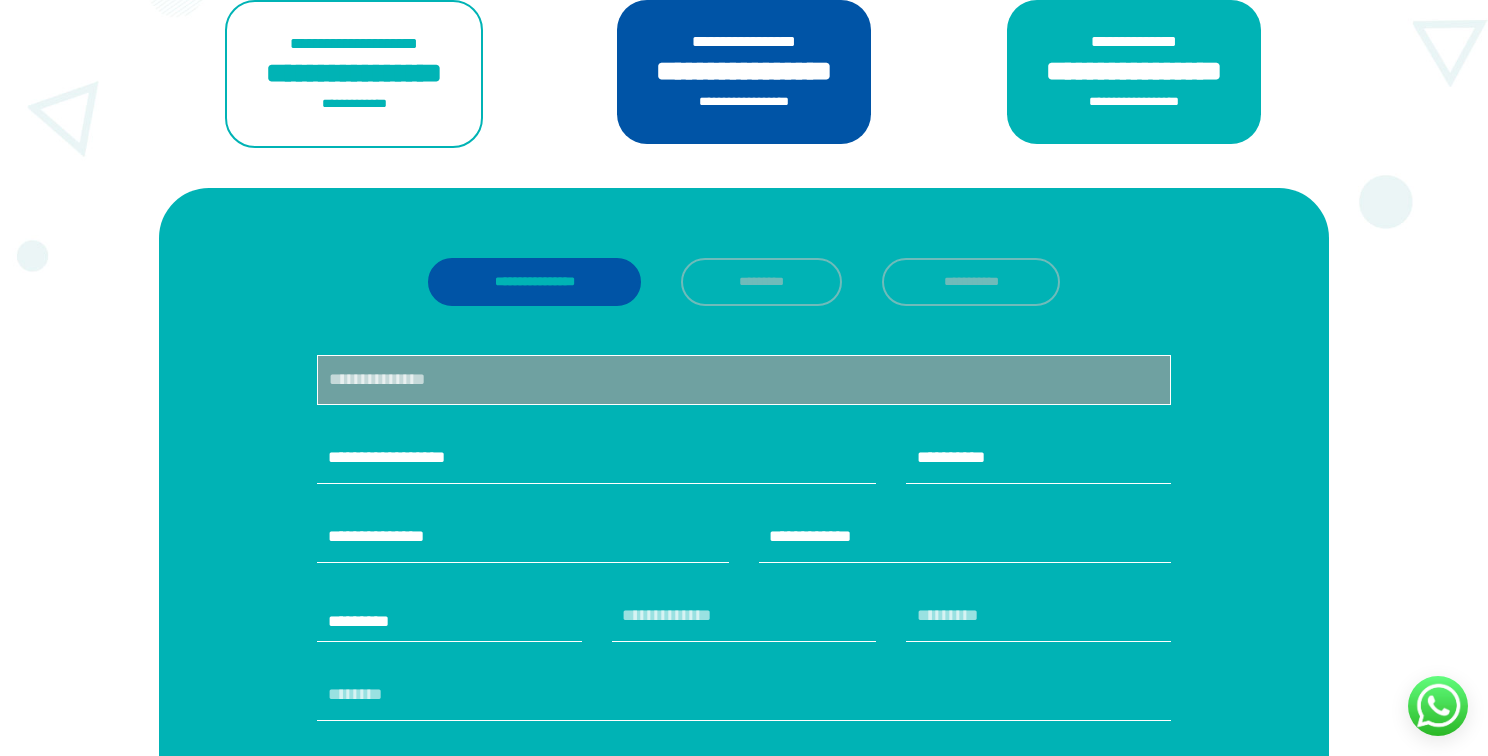 click at bounding box center (1038, 617) 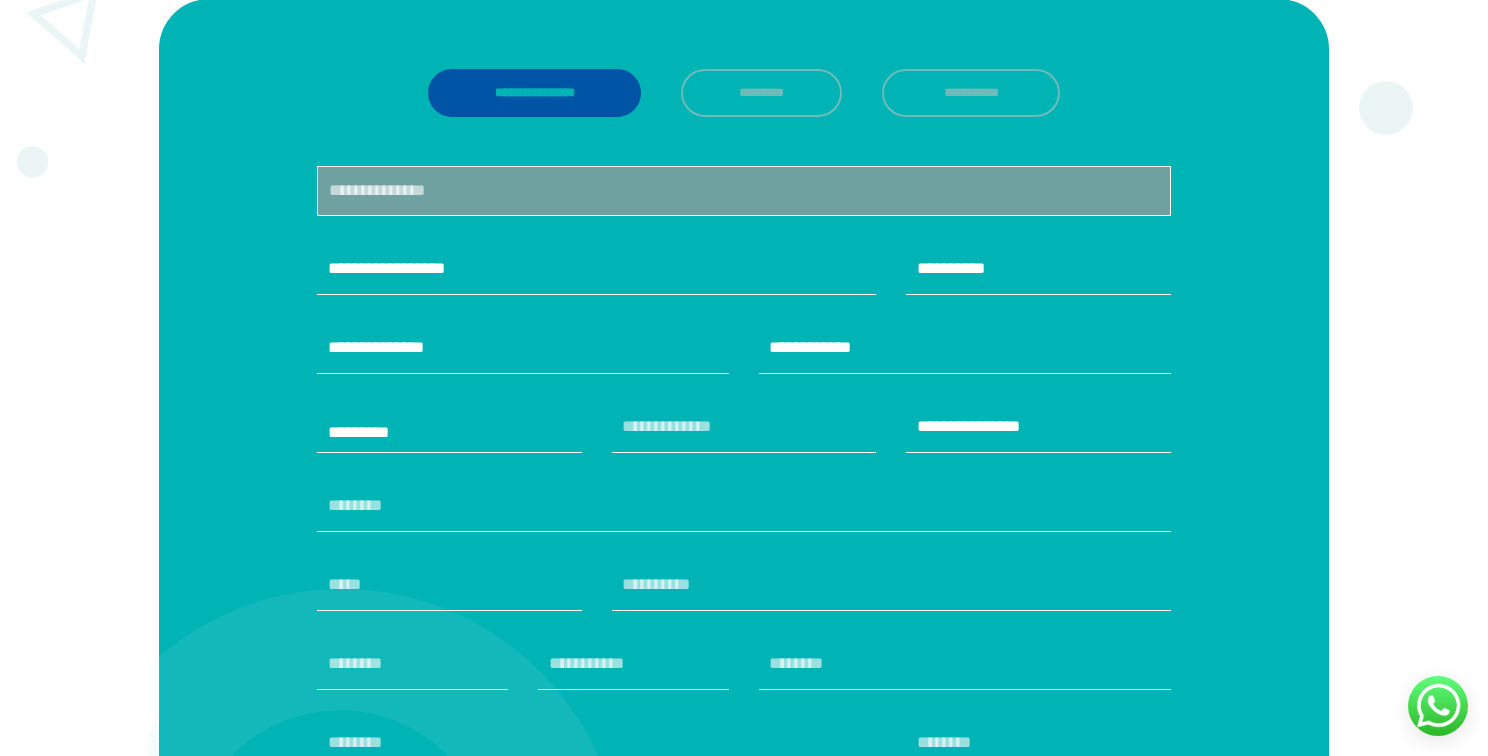 scroll, scrollTop: 585, scrollLeft: 0, axis: vertical 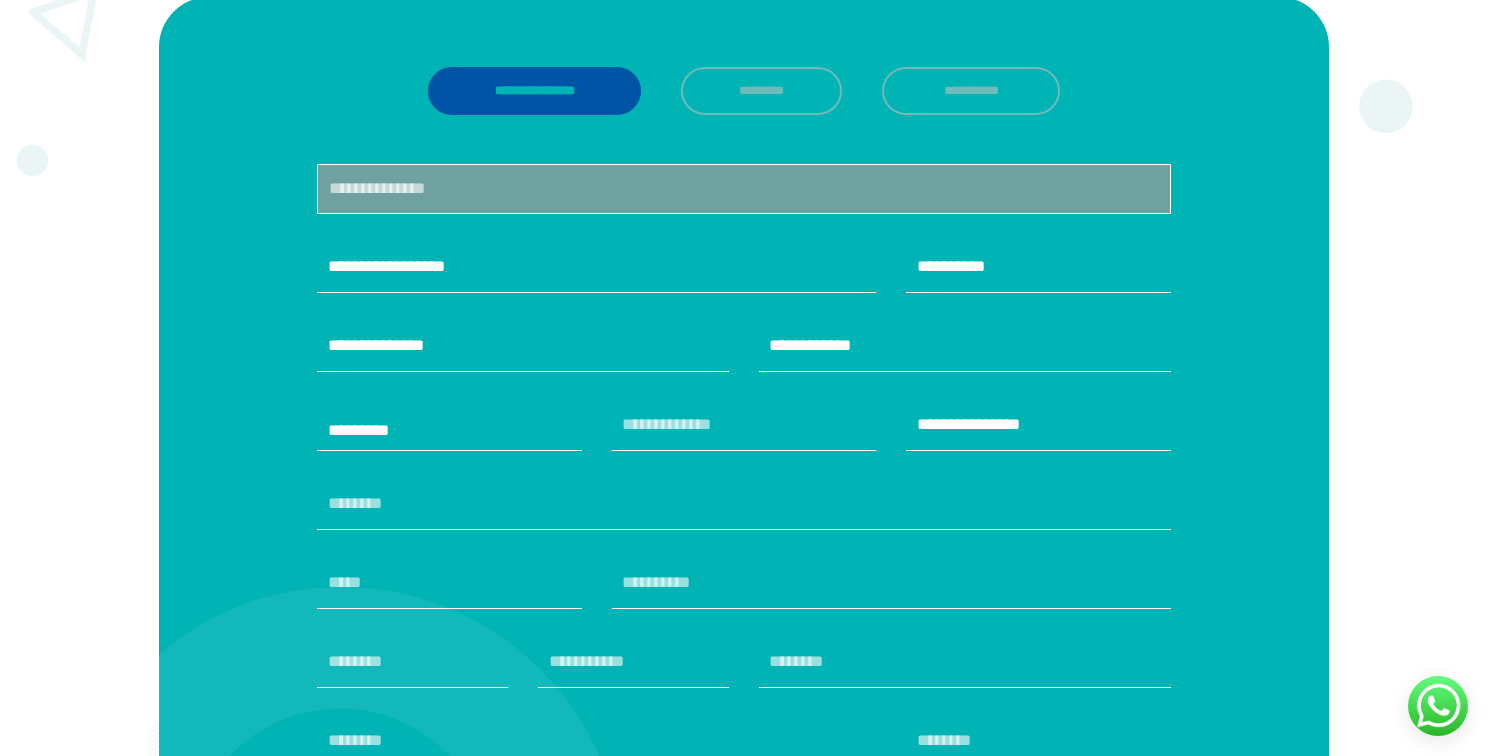 type on "[CITY], [STATE] [POSTAL_CODE]" 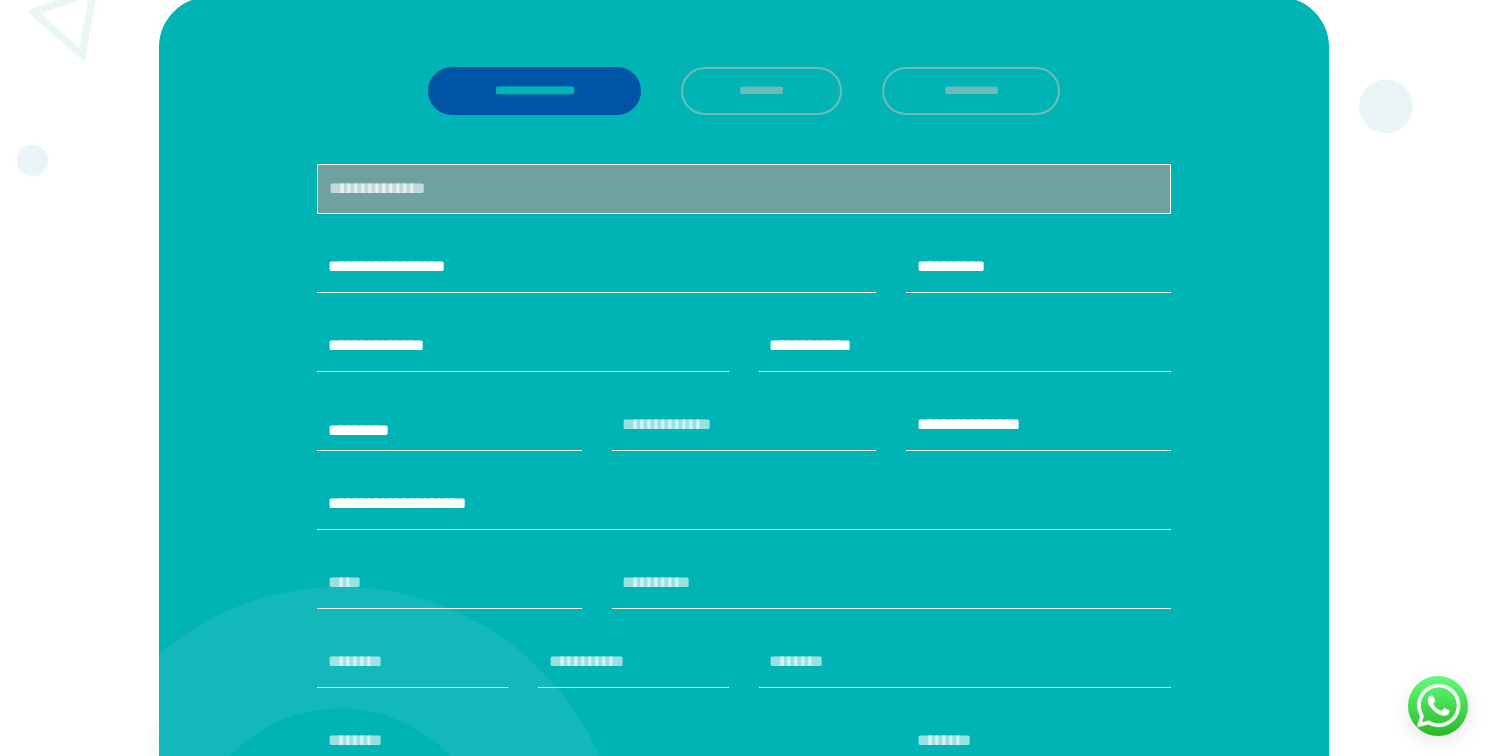 type on "[CREDIT_CARD]" 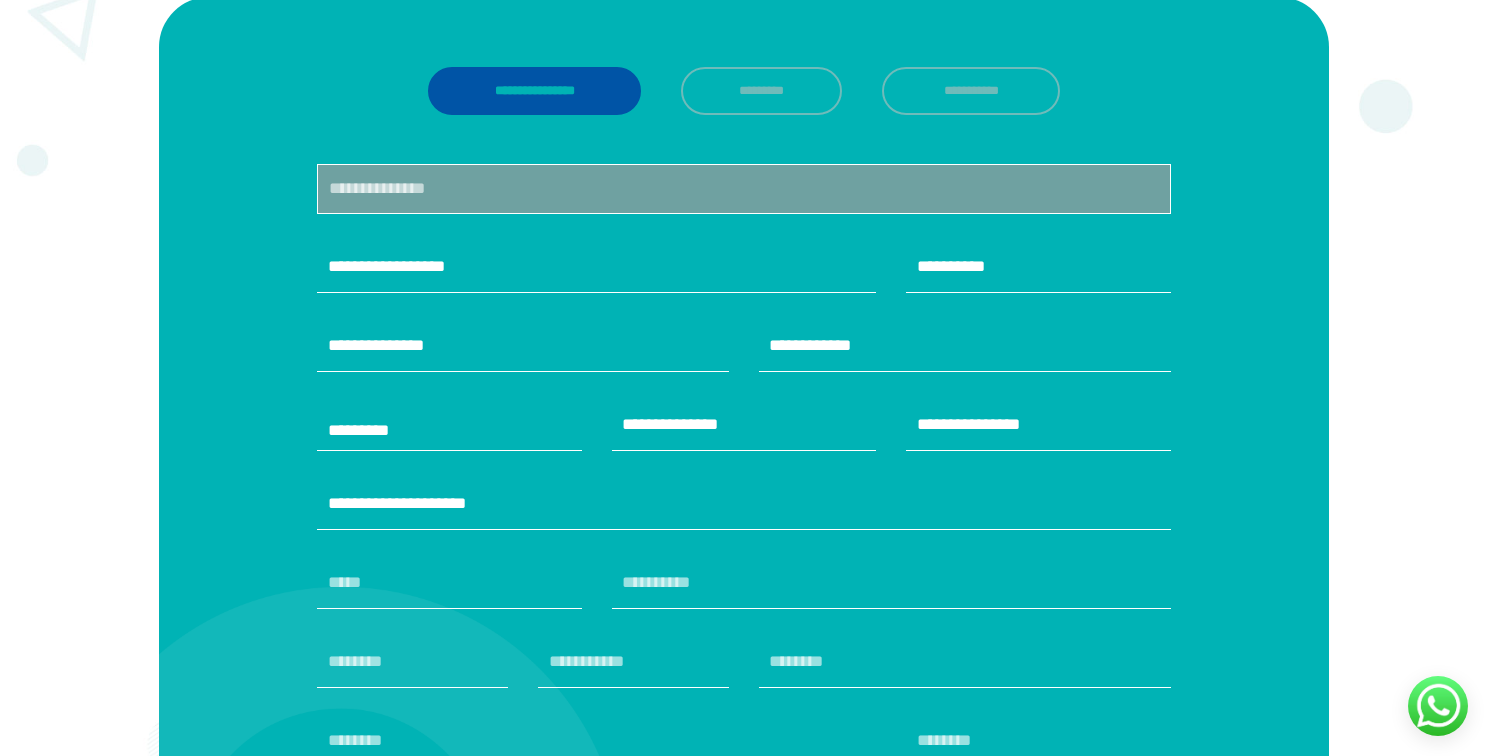 type on "[FIRST] [LAST]" 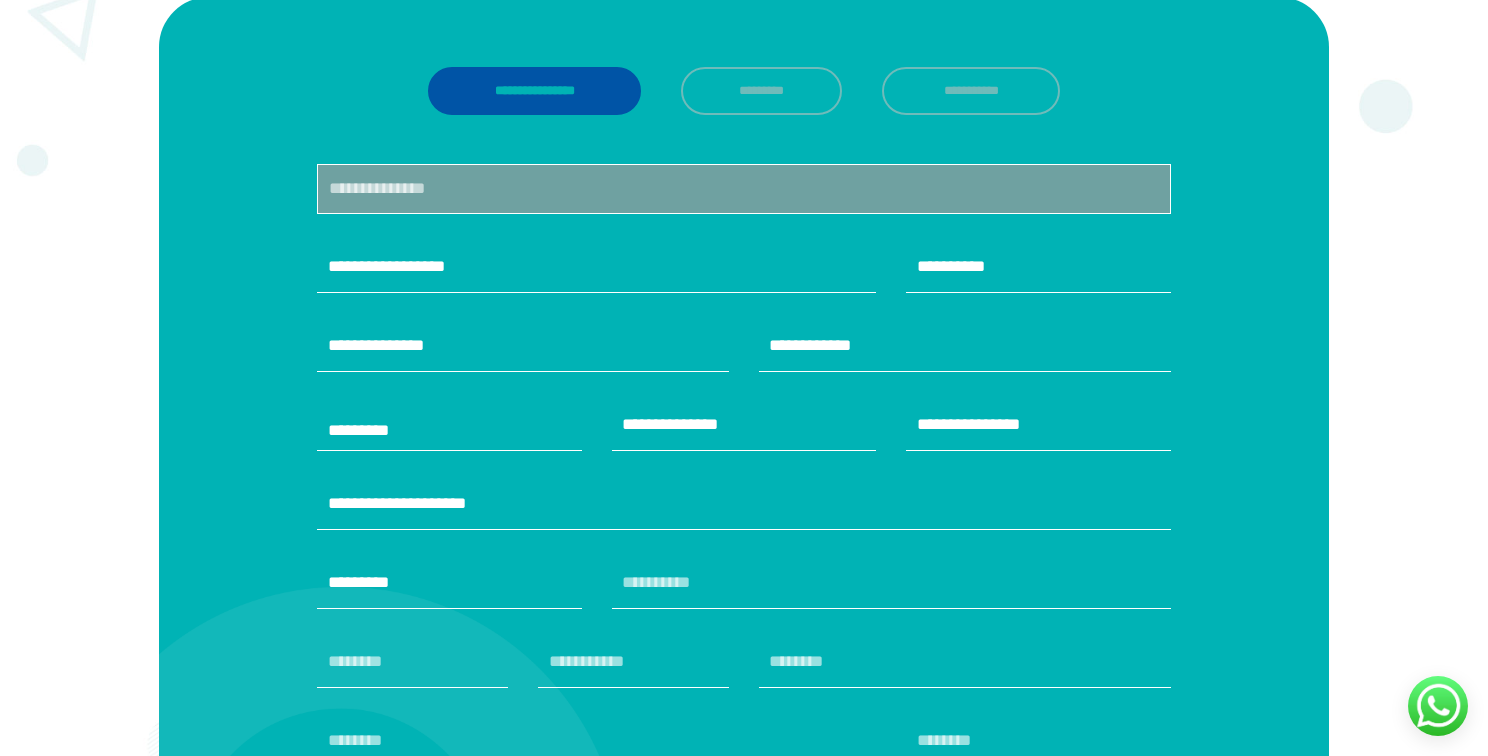 type on "[PASSPORT_NUMBER]" 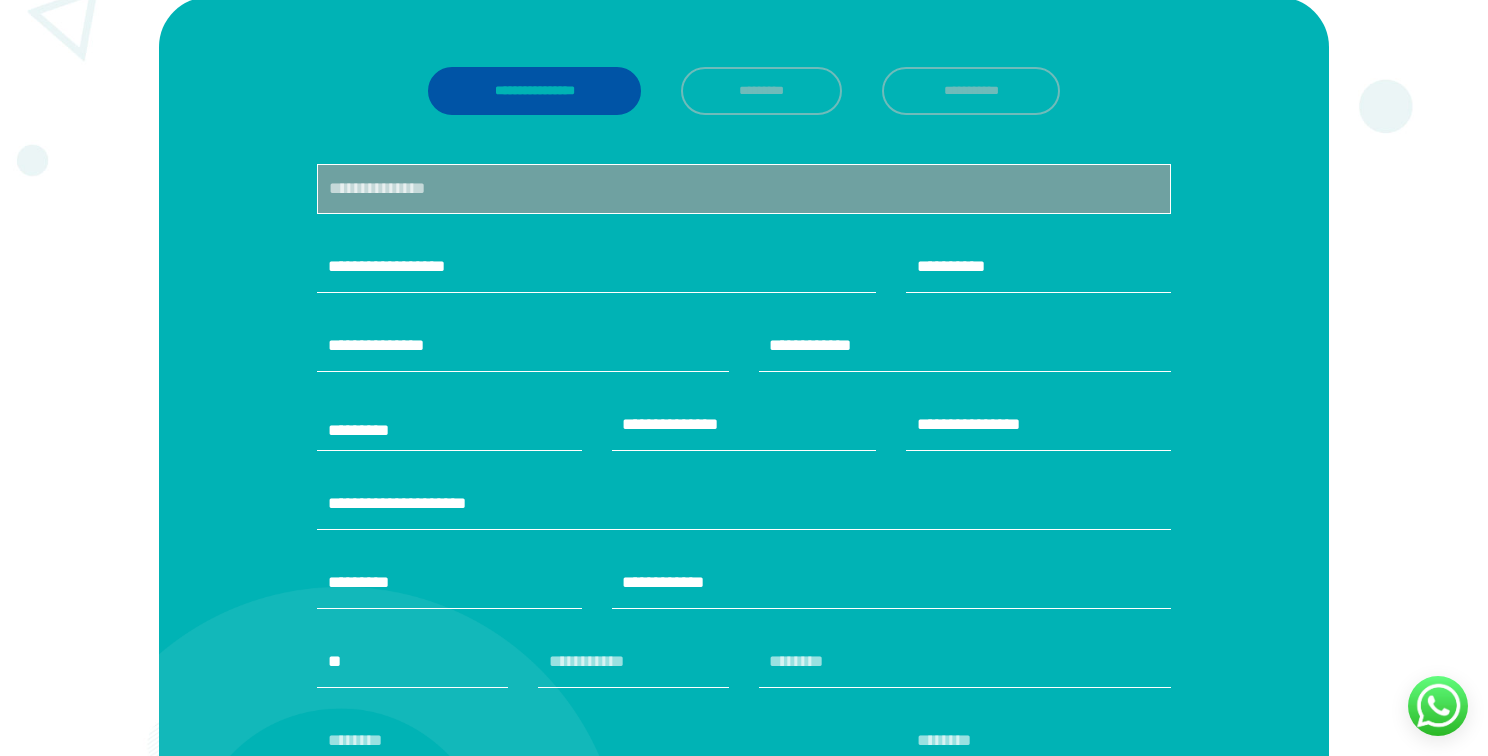 type on "[EMAIL]" 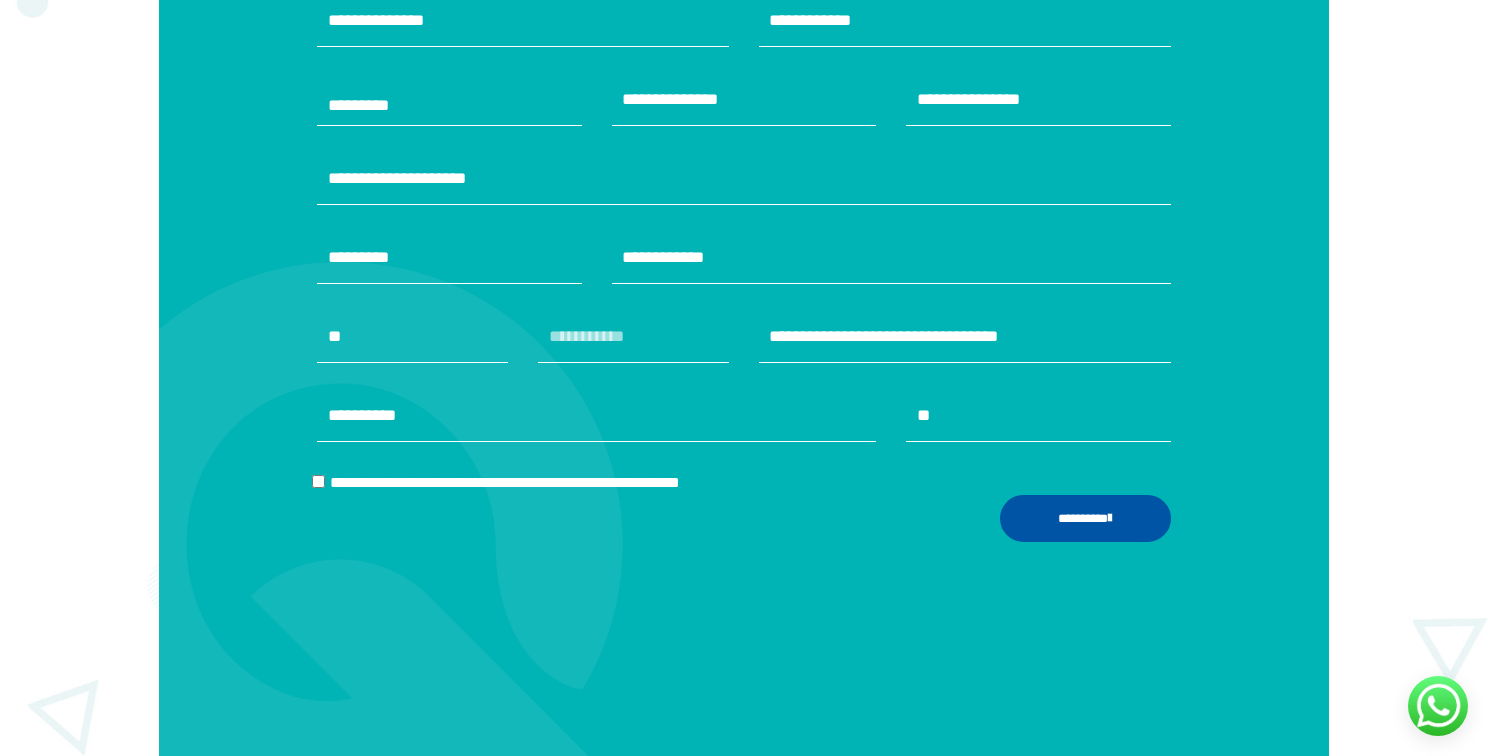 scroll, scrollTop: 934, scrollLeft: 0, axis: vertical 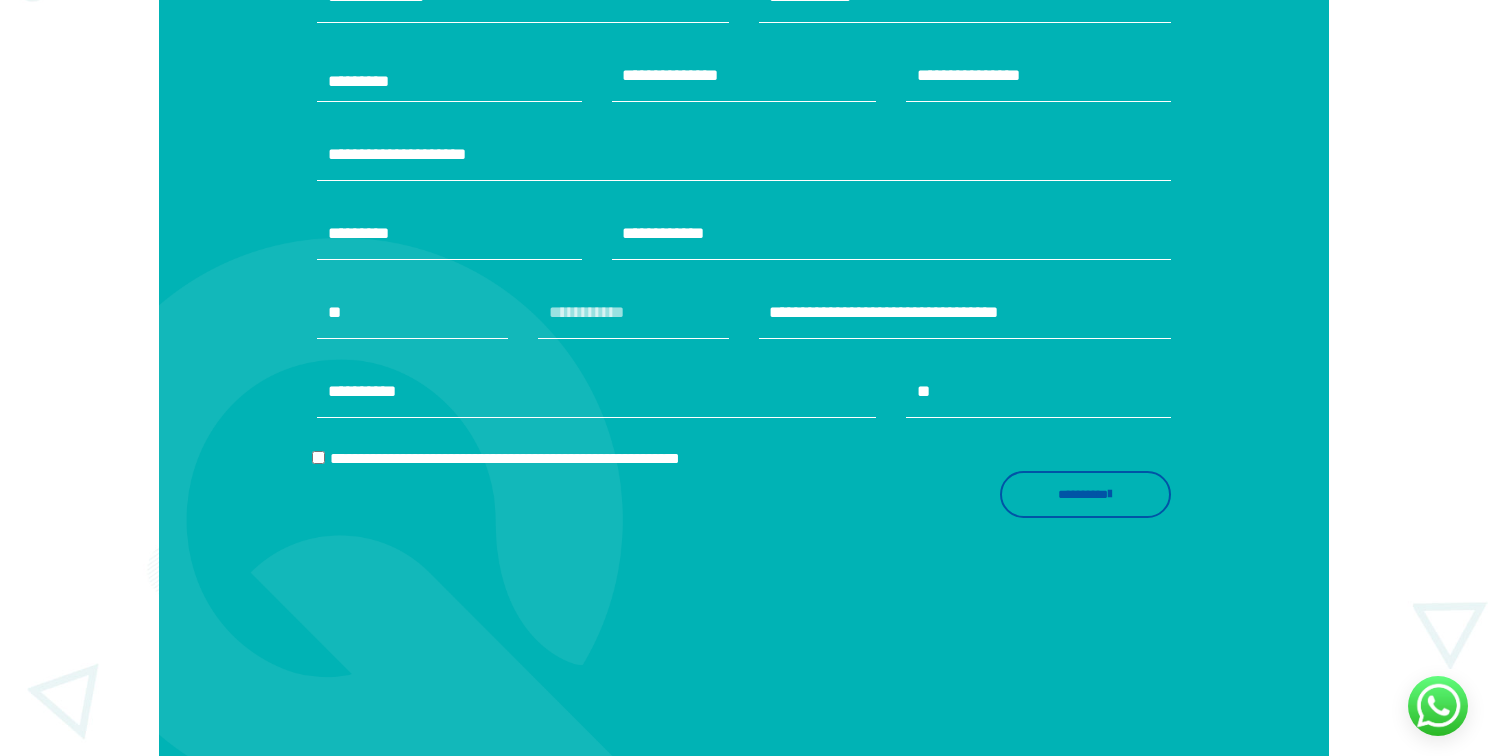 click on "[FIRST] [LAST]" at bounding box center [1085, 495] 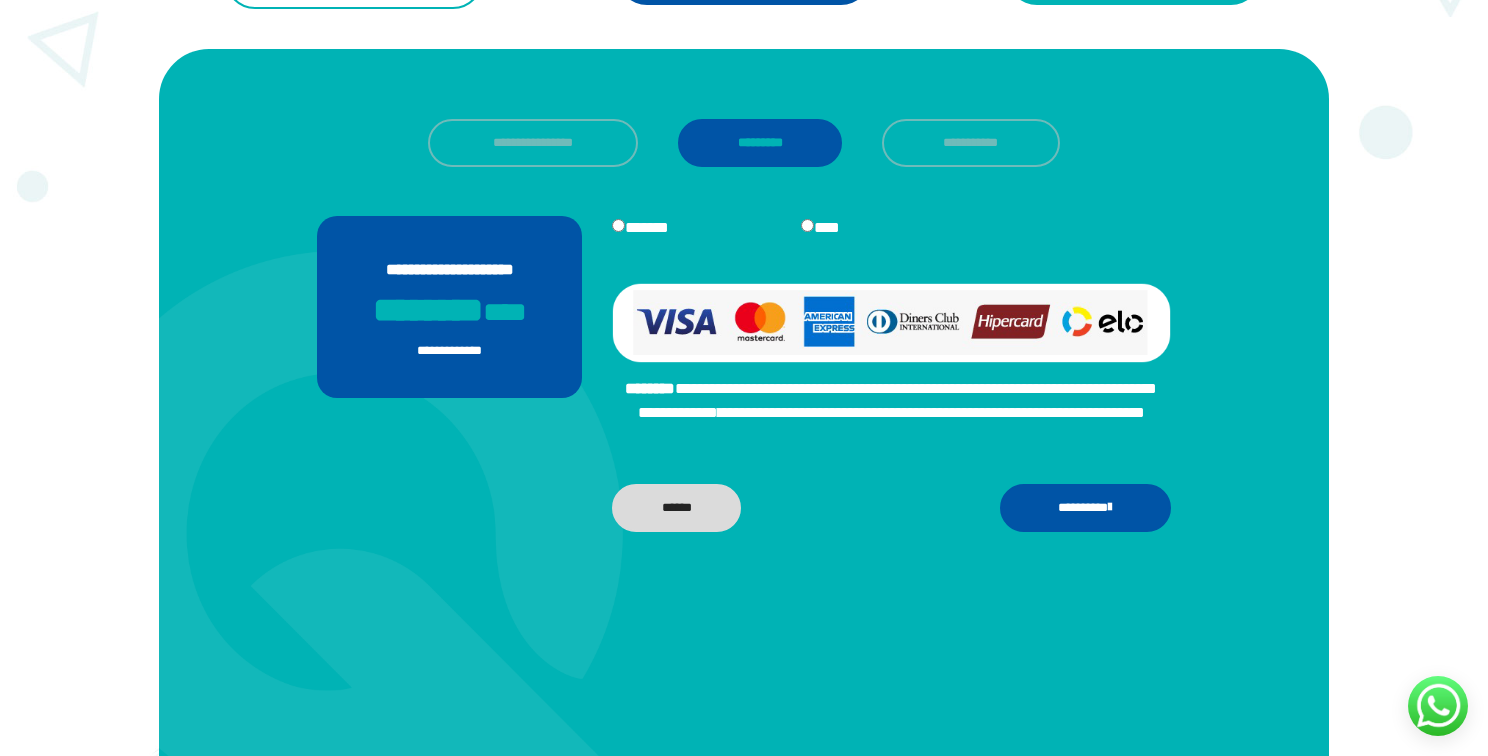 scroll, scrollTop: 532, scrollLeft: 0, axis: vertical 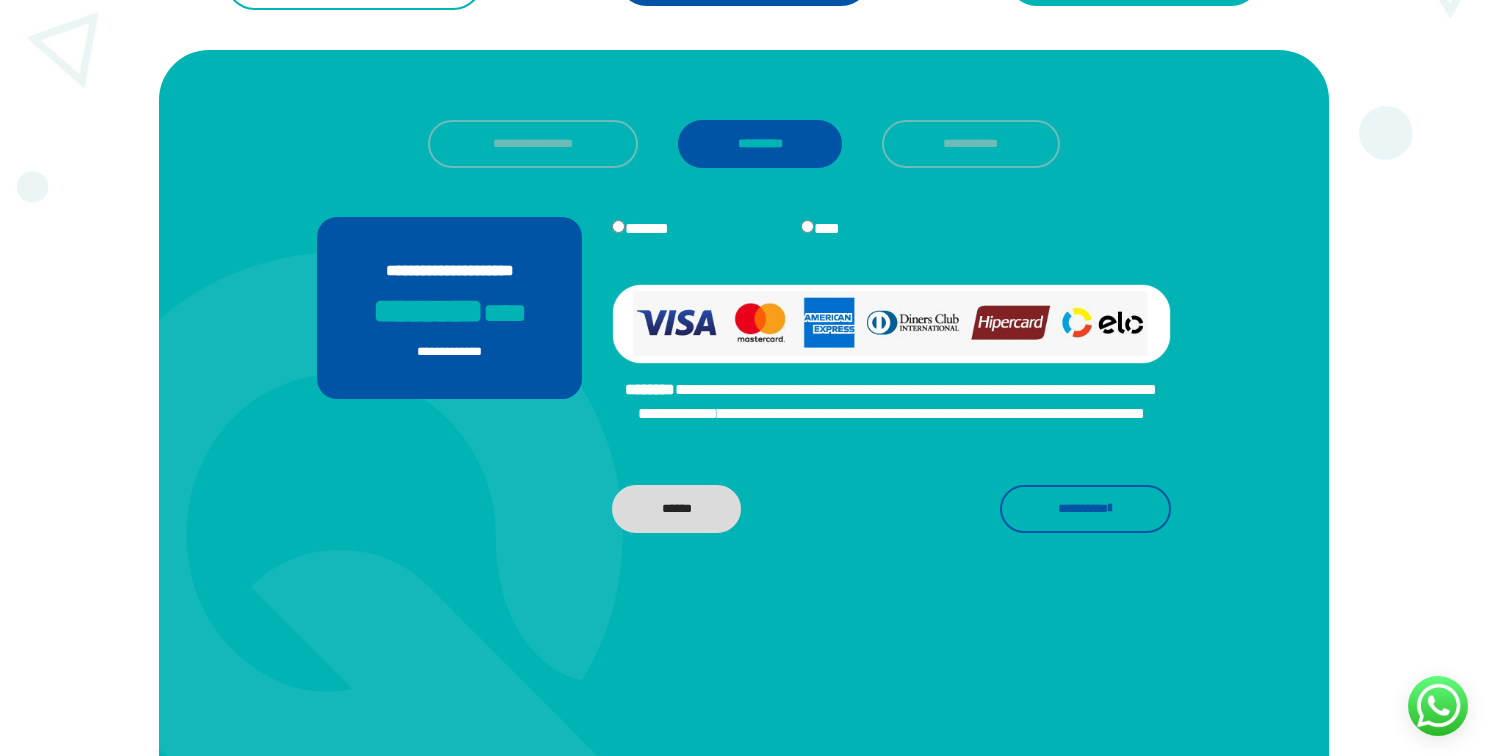 click on "[FIRST] [LAST]" at bounding box center [1085, 509] 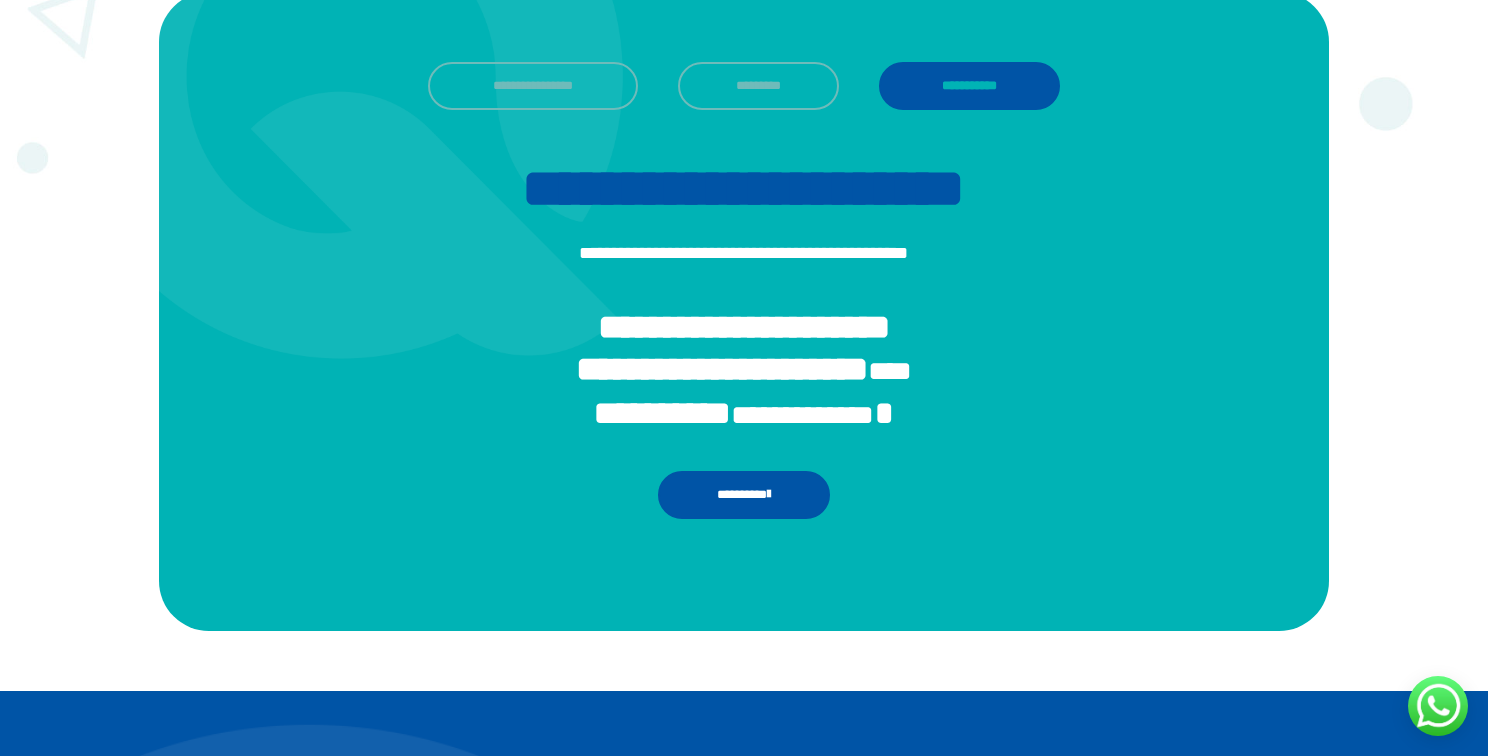 scroll, scrollTop: 577, scrollLeft: 0, axis: vertical 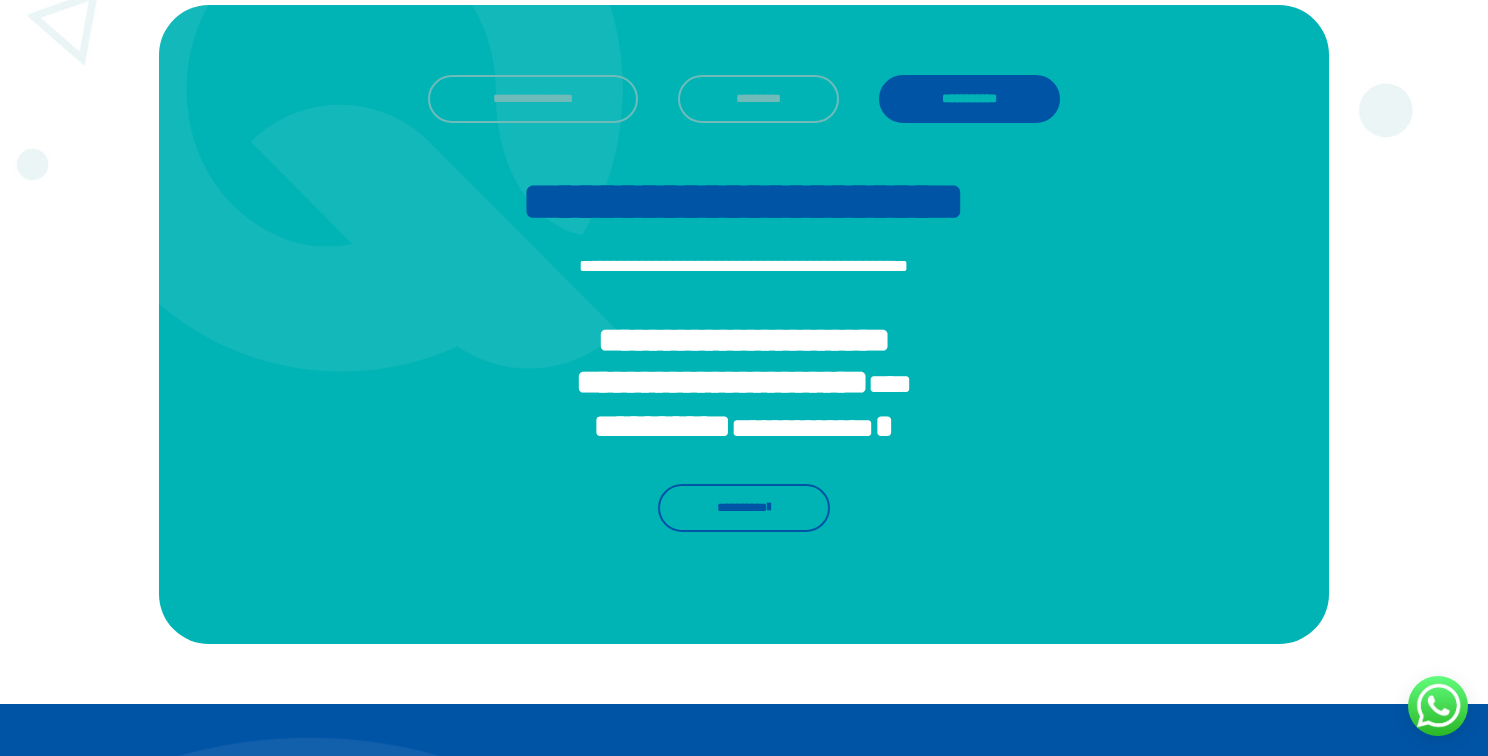 click on "[FIRST] [LAST]" at bounding box center (742, 507) 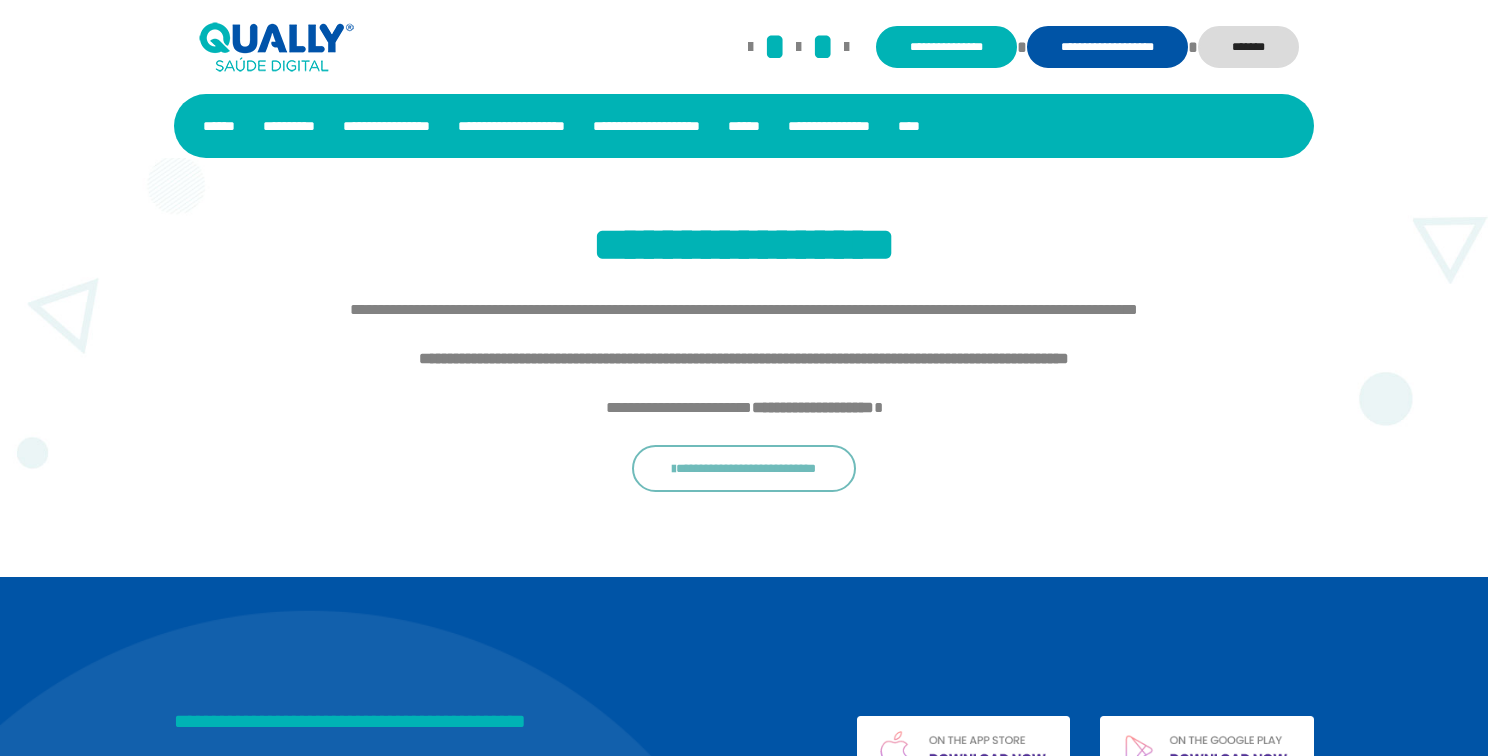 scroll, scrollTop: 0, scrollLeft: 0, axis: both 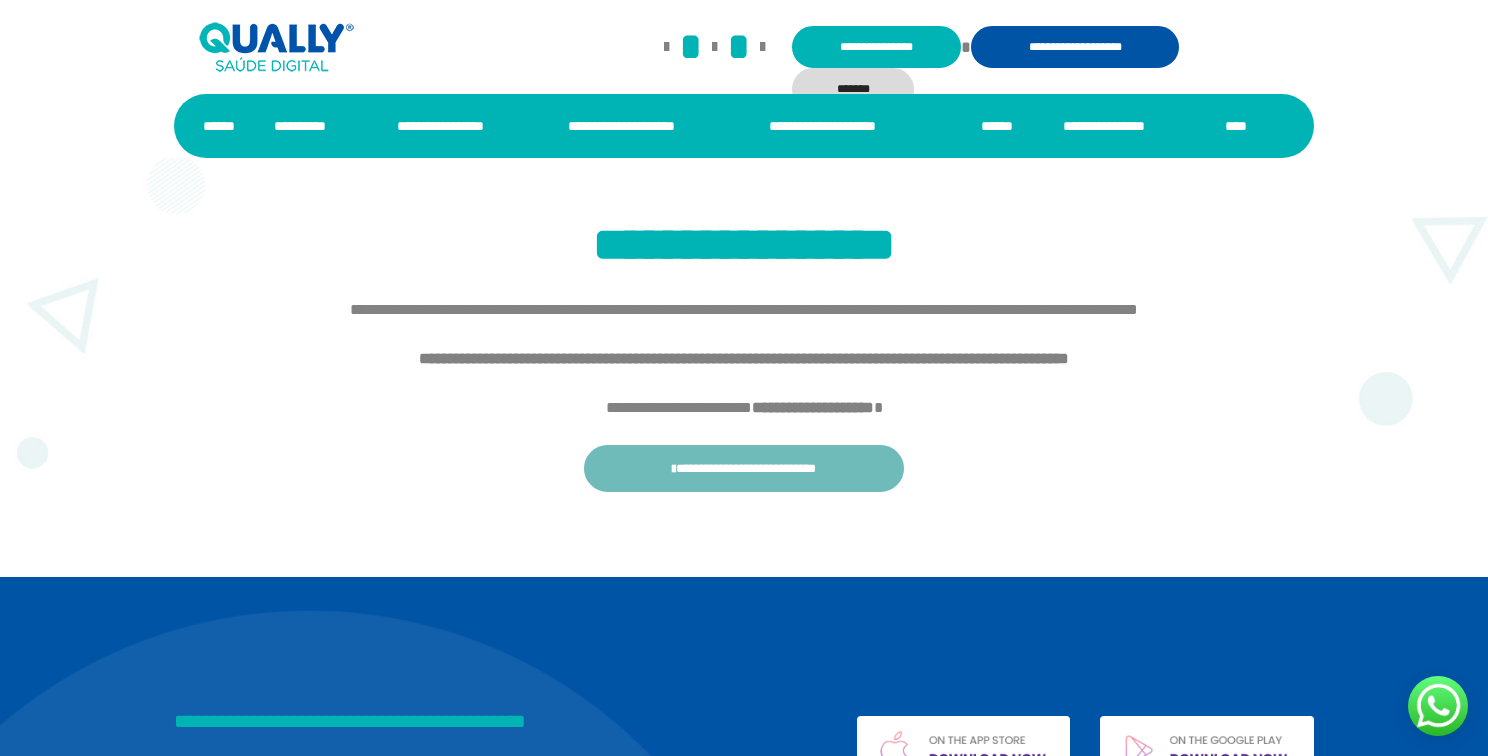 click on "**********" at bounding box center (743, 469) 